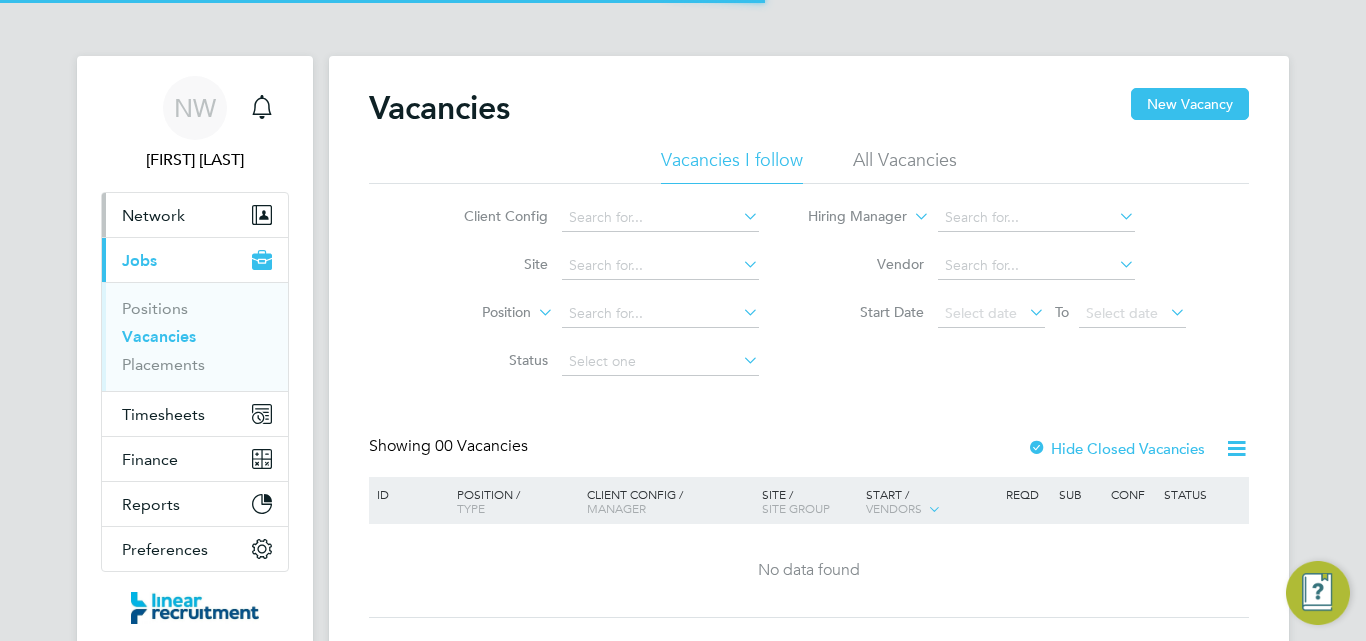 scroll, scrollTop: 0, scrollLeft: 0, axis: both 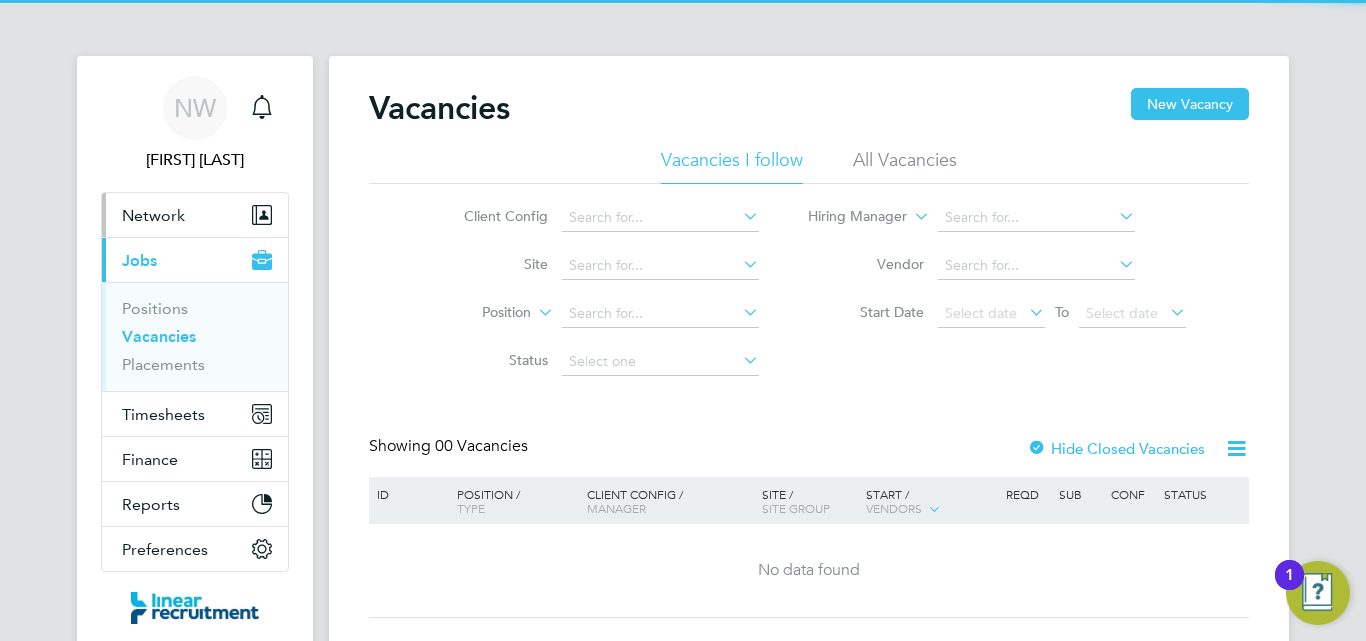 click on "Network" at bounding box center (153, 215) 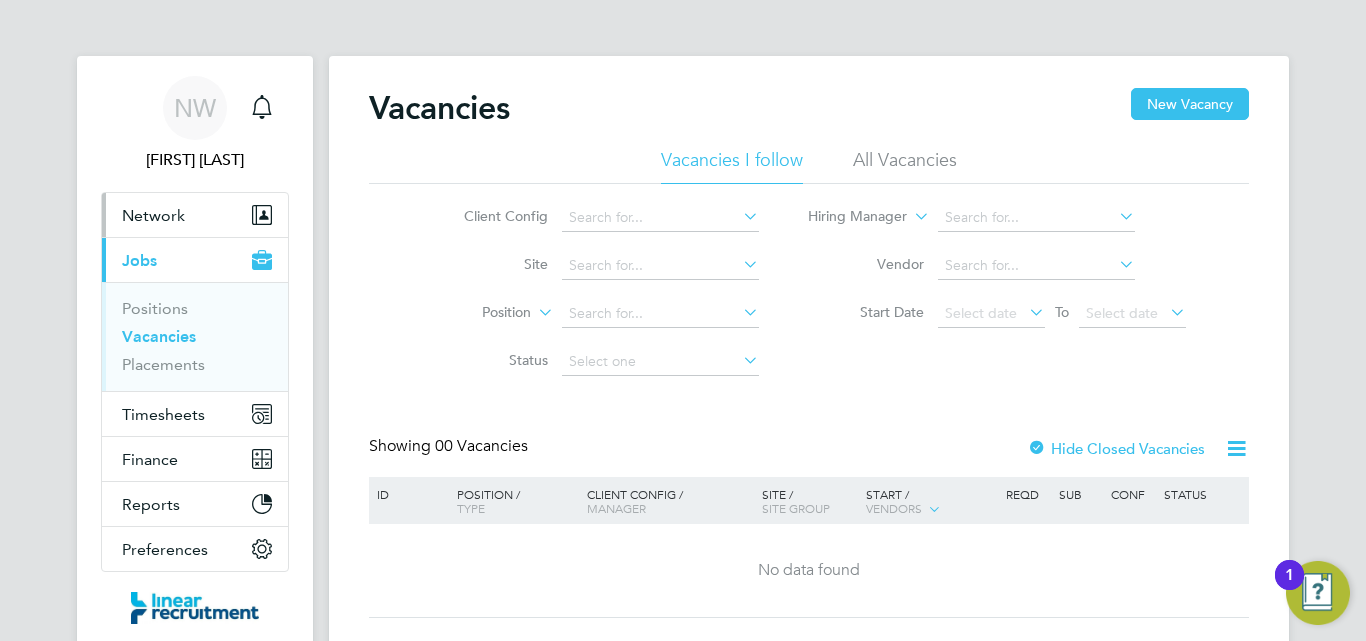 click on "Network" at bounding box center (153, 215) 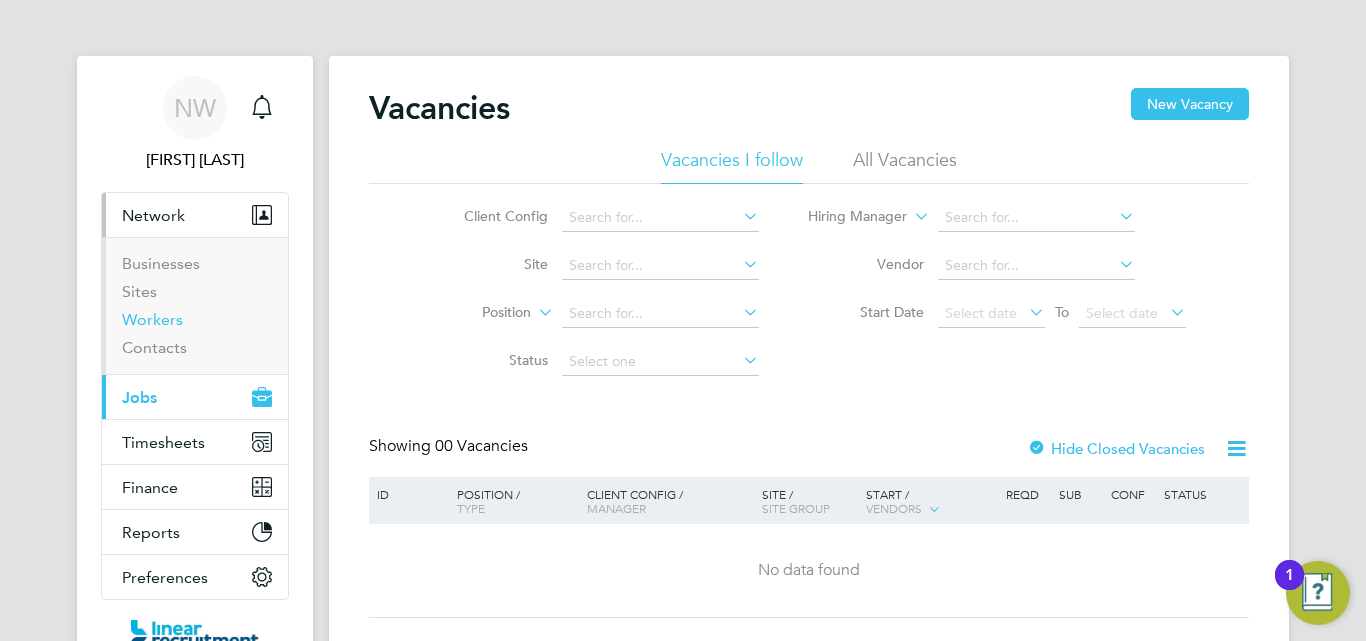 click on "Workers" at bounding box center [152, 319] 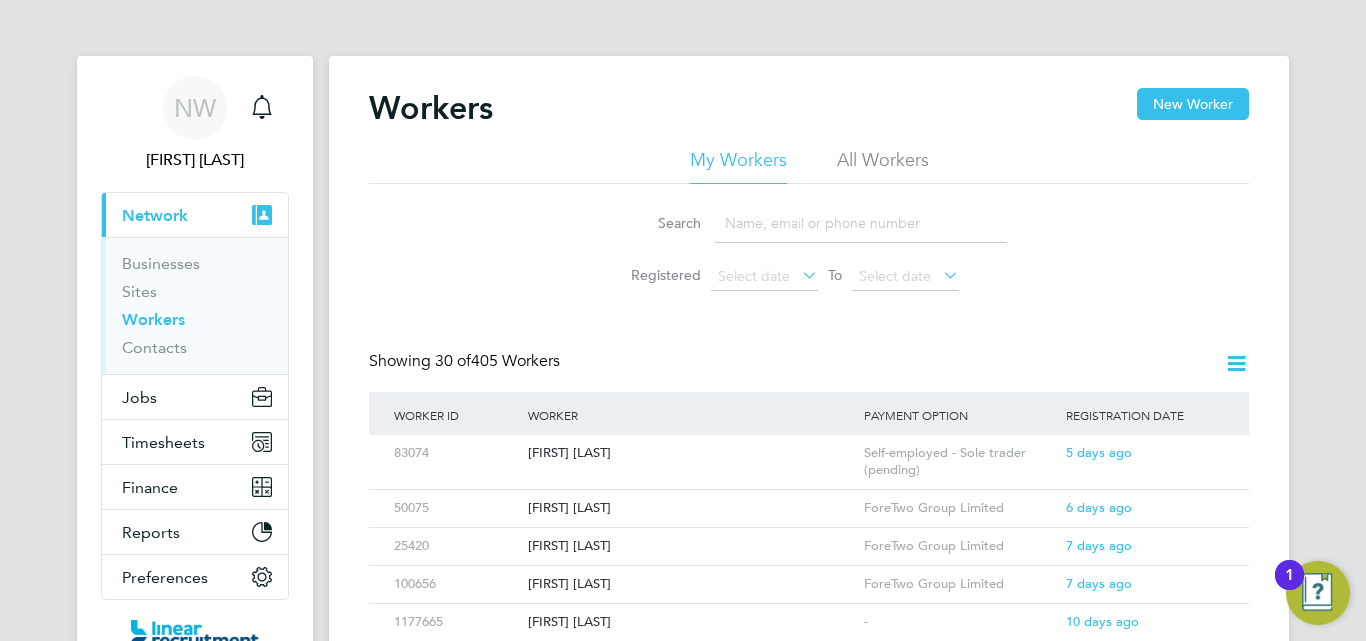 click 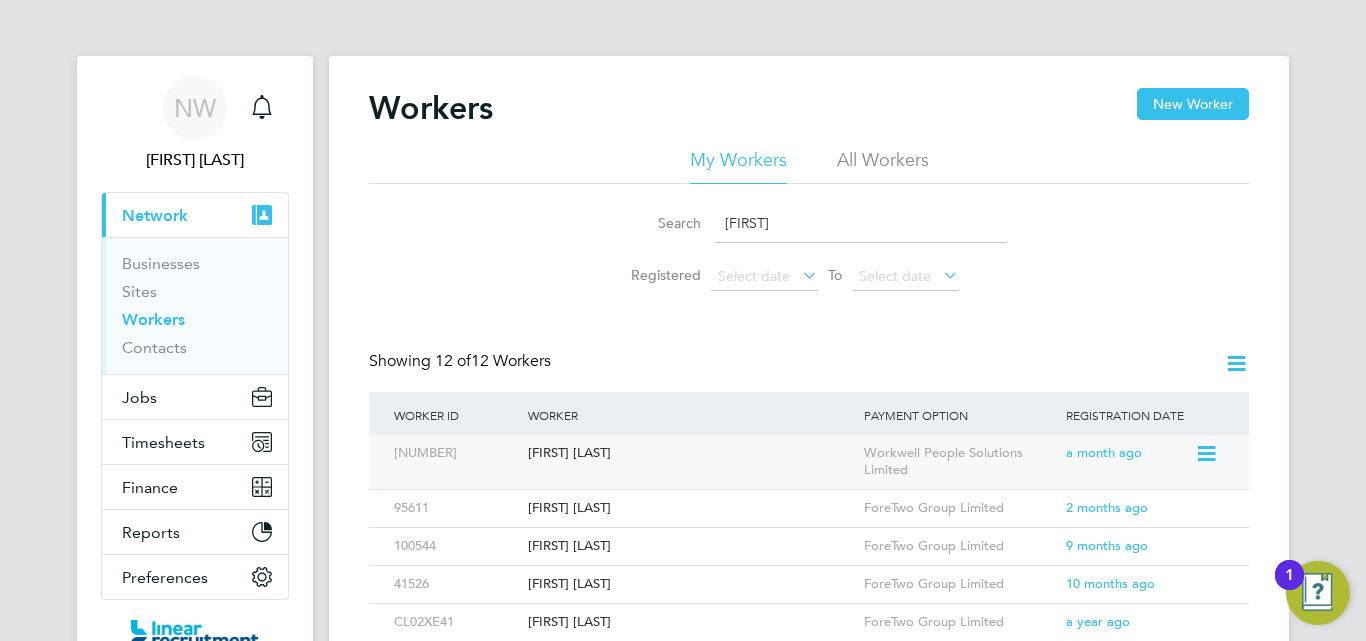 click on "[FIRST] [LAST]" 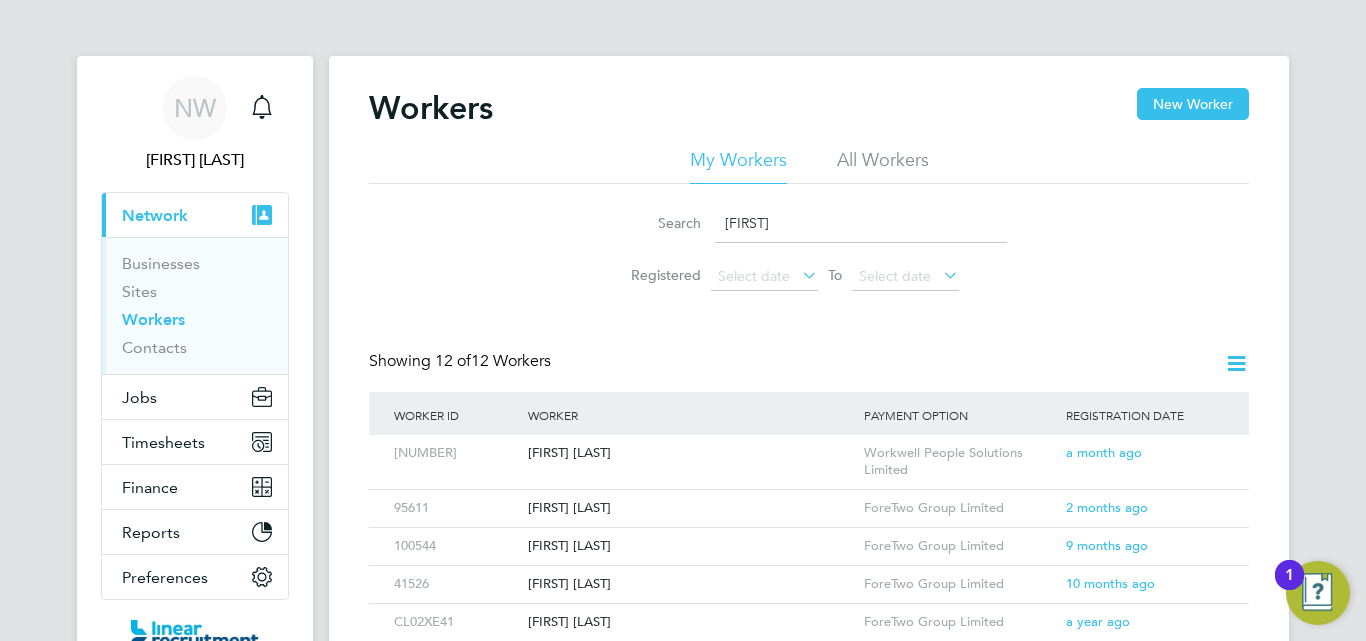 drag, startPoint x: 773, startPoint y: 226, endPoint x: 511, endPoint y: 188, distance: 264.7414 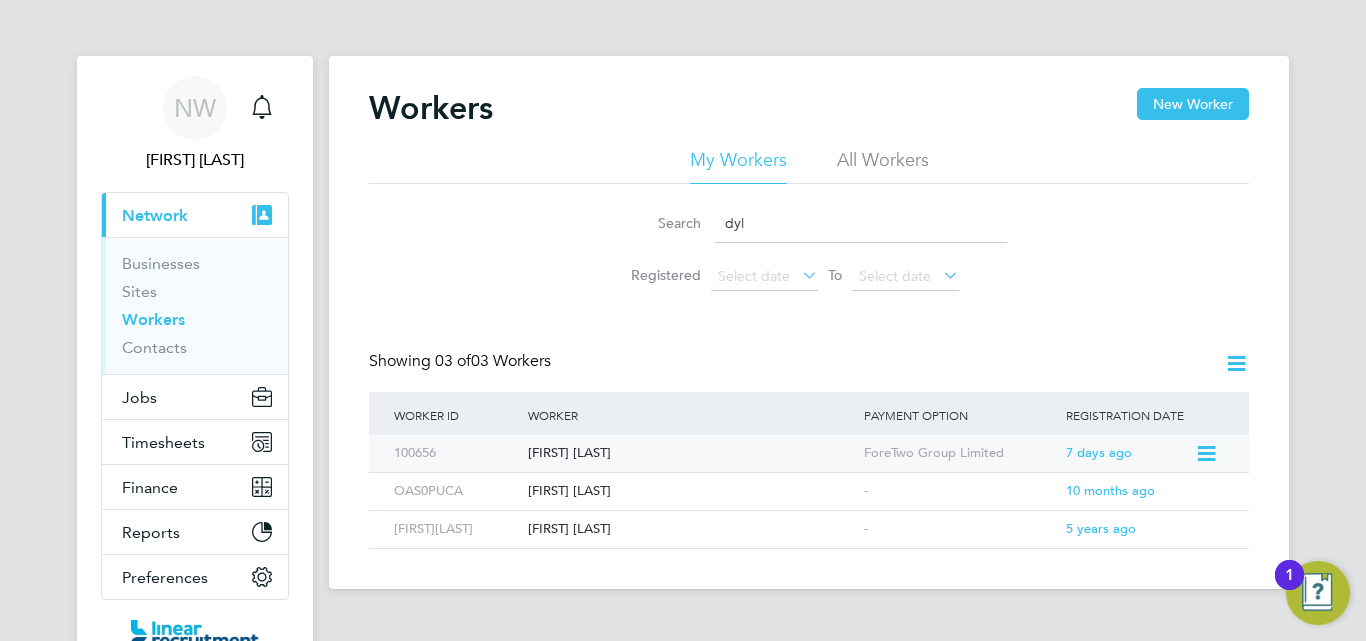 click on "[FIRST] [LAST]" 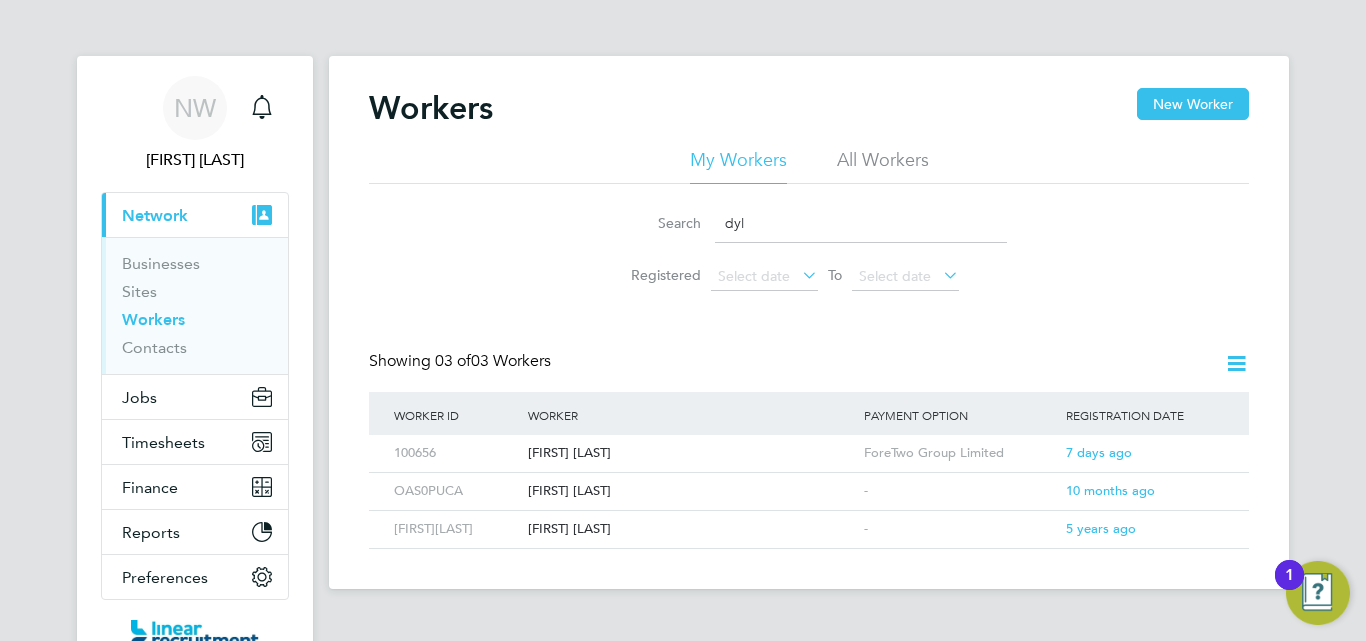 drag, startPoint x: 769, startPoint y: 220, endPoint x: 629, endPoint y: 195, distance: 142.21463 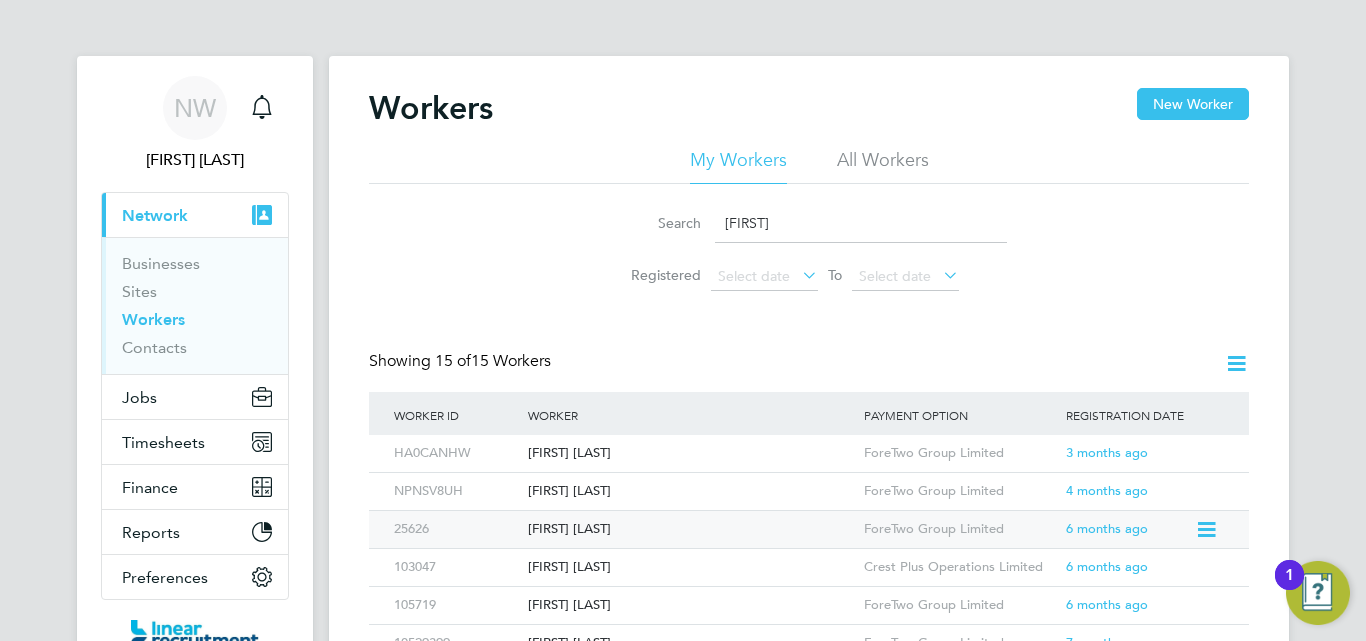 click on "[FIRST] [LAST]" 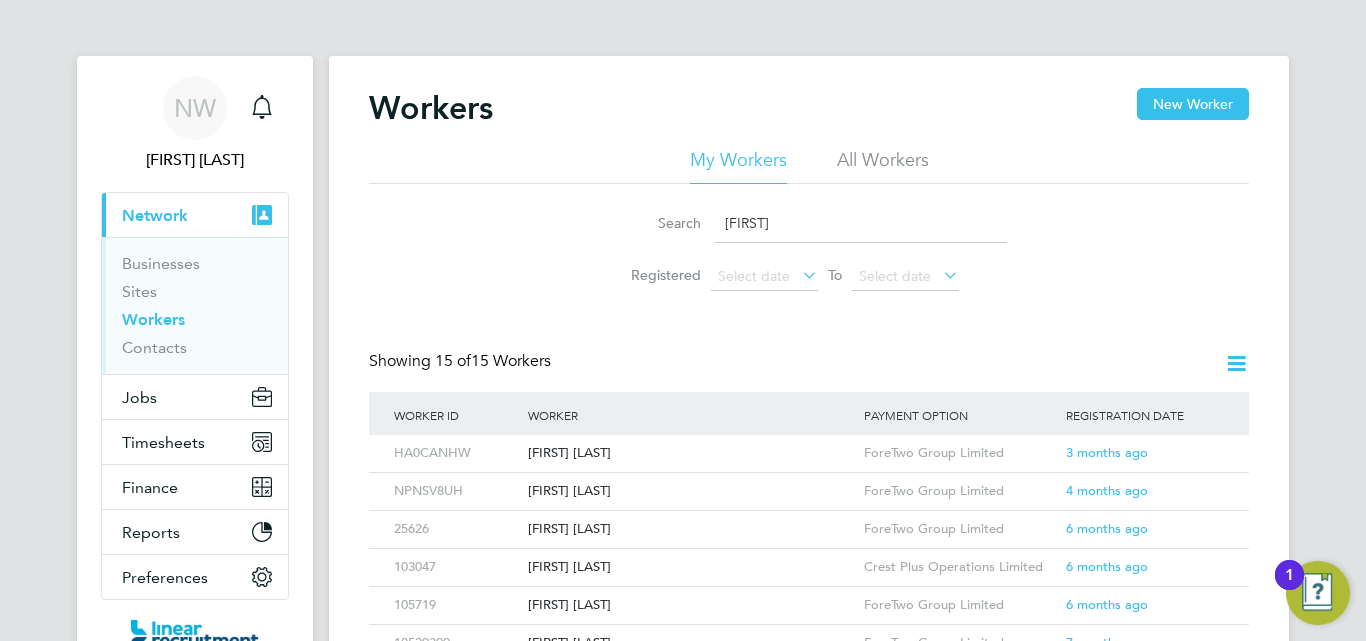 drag, startPoint x: 762, startPoint y: 223, endPoint x: 522, endPoint y: 197, distance: 241.40422 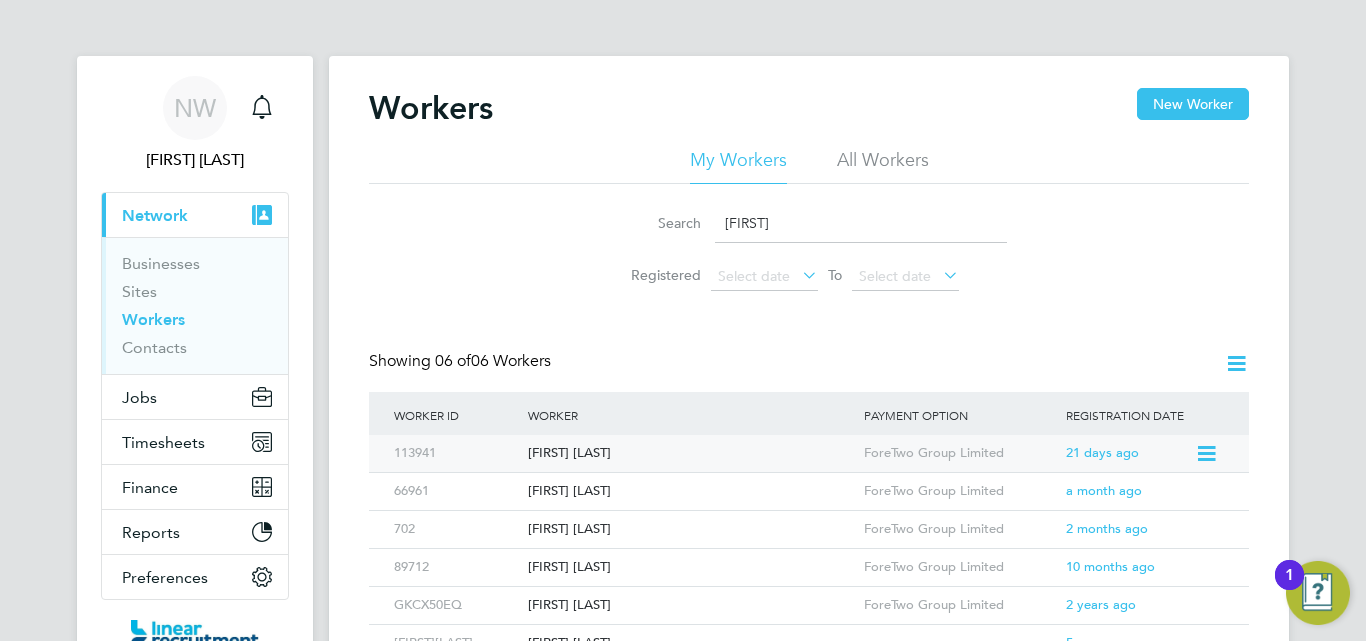 click on "[FIRST] [LAST]" 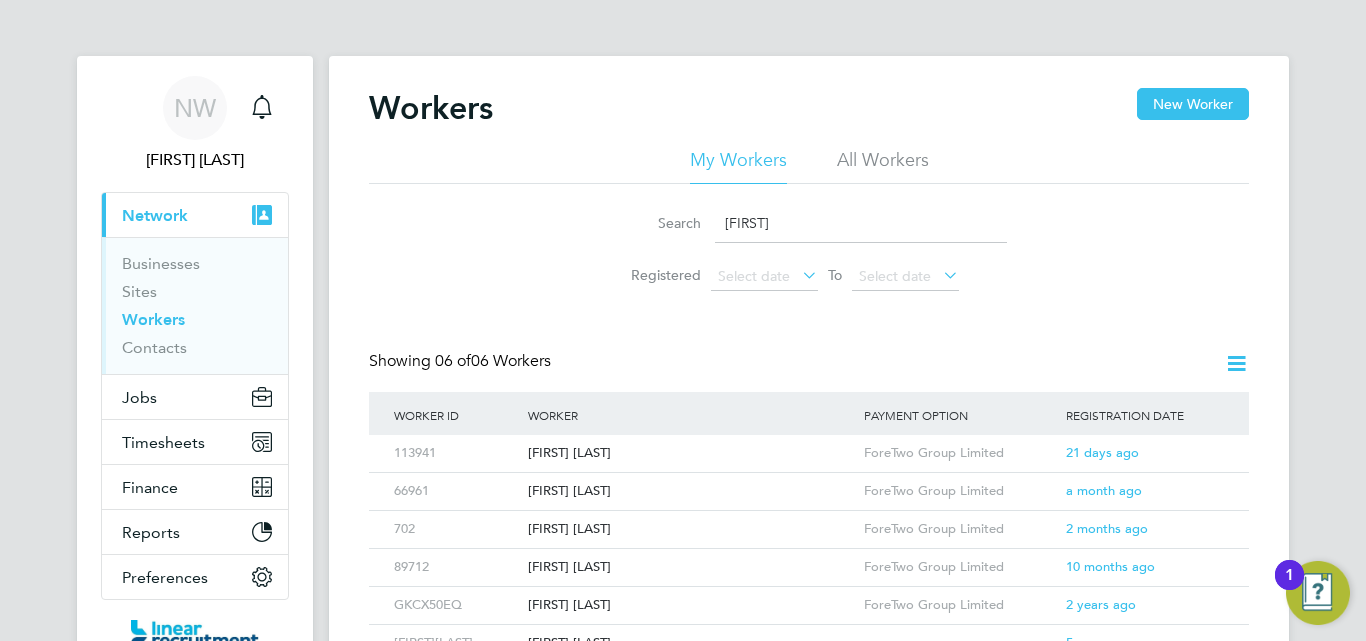 drag, startPoint x: 791, startPoint y: 221, endPoint x: 519, endPoint y: 180, distance: 275.07272 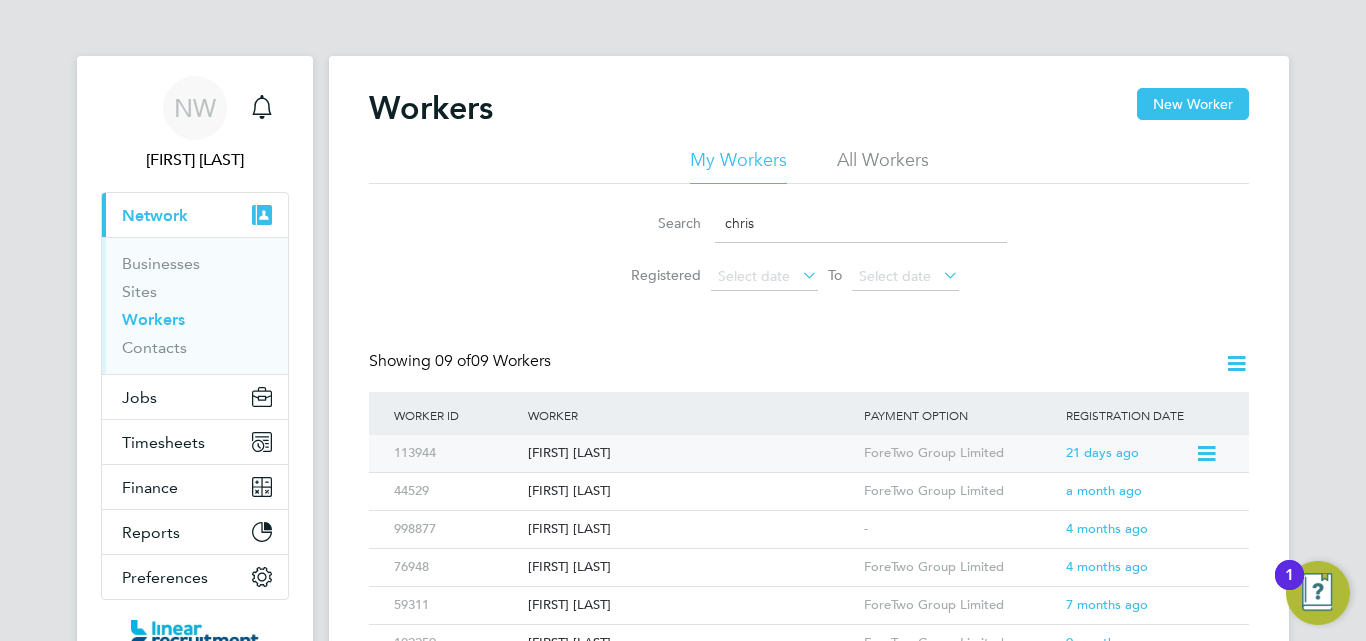 click on "Christopher Carr" 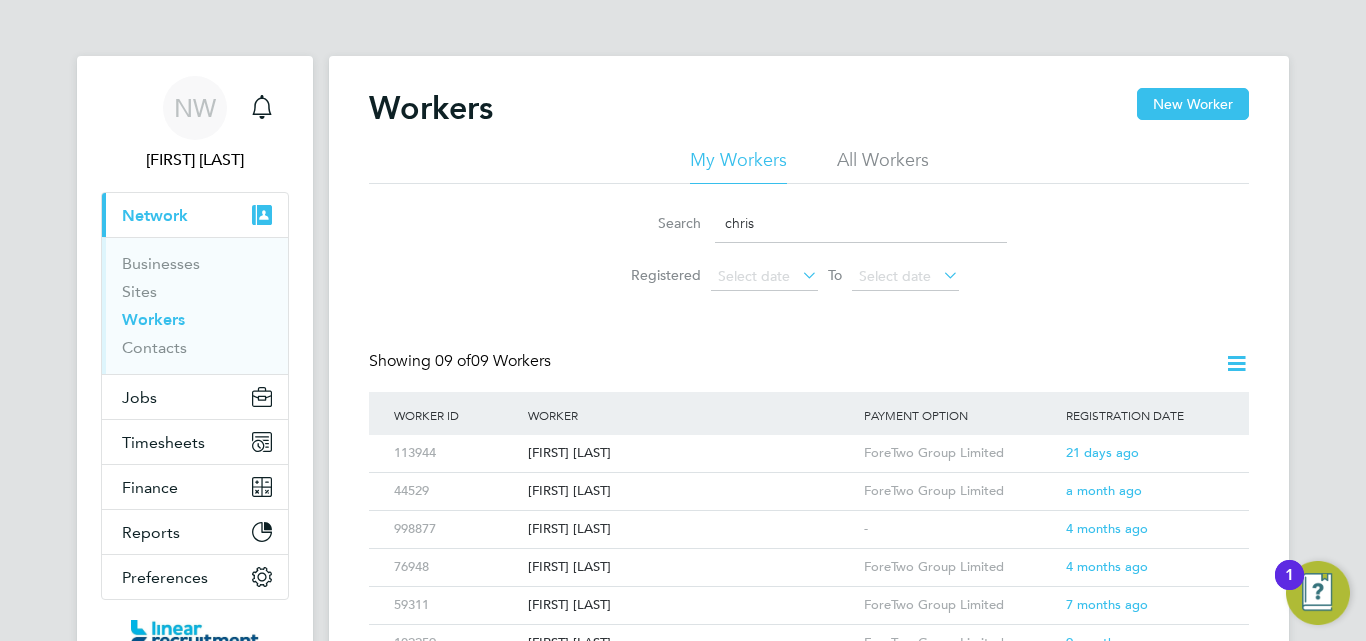 drag, startPoint x: 779, startPoint y: 226, endPoint x: 620, endPoint y: 218, distance: 159.20113 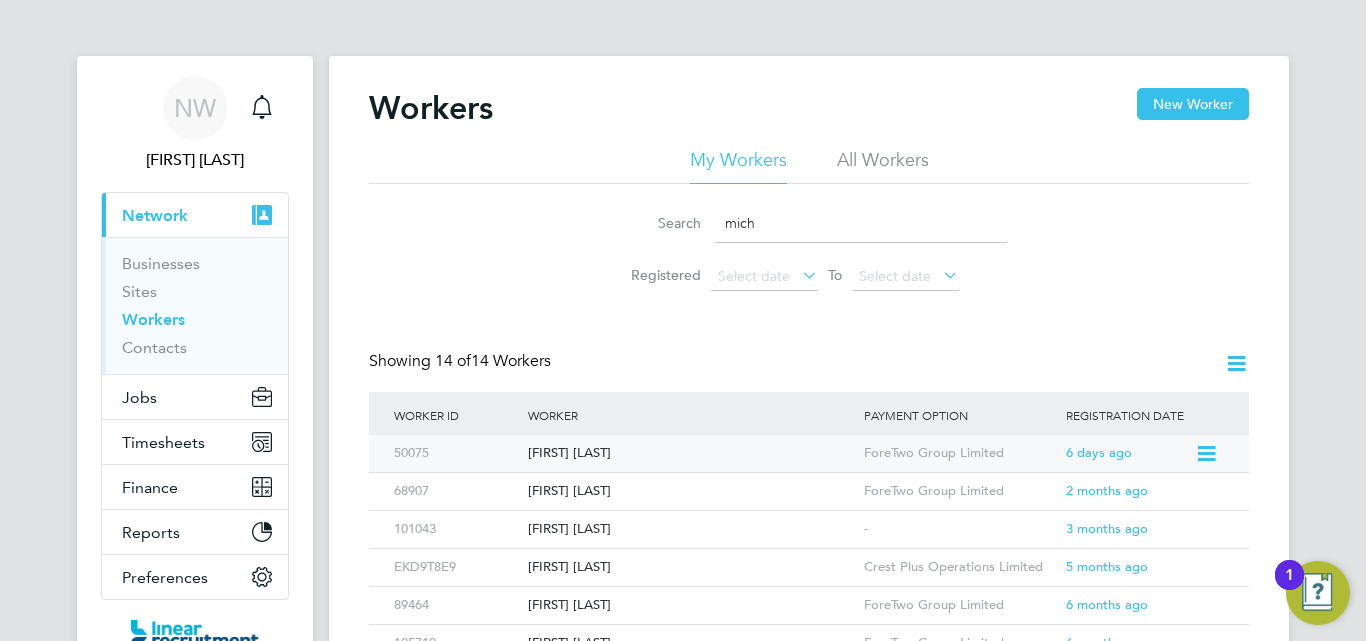 click on "Michael Mccusker" 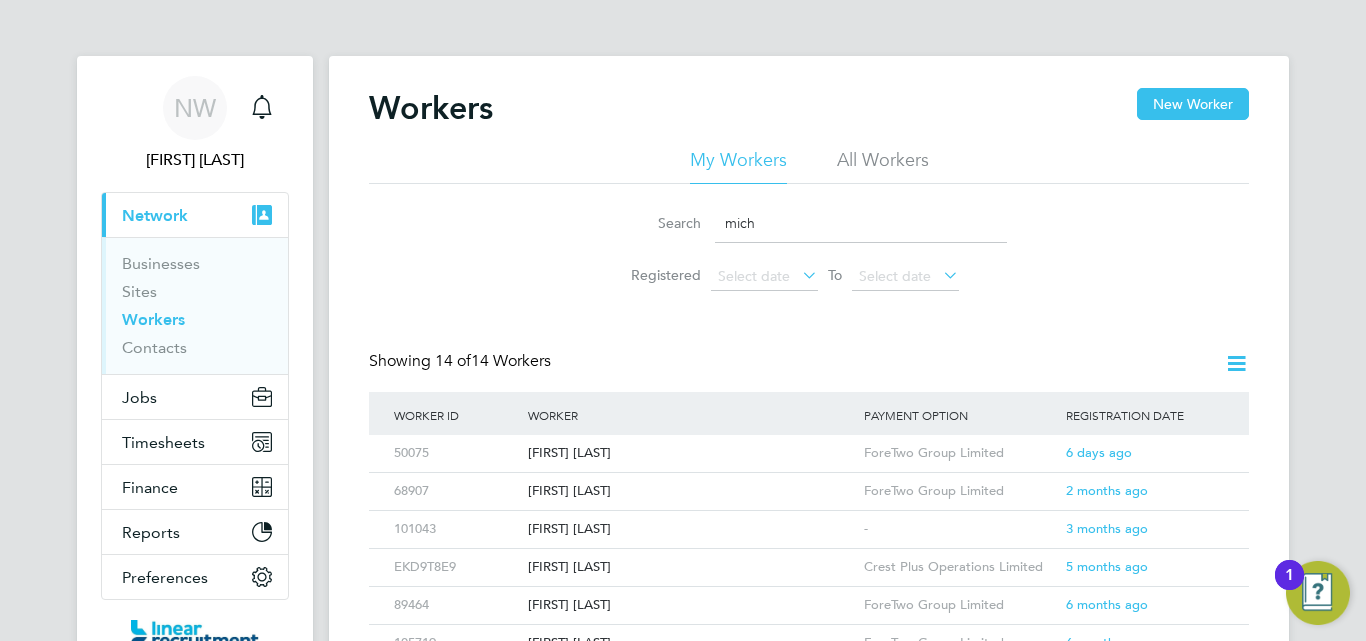 drag, startPoint x: 778, startPoint y: 223, endPoint x: 585, endPoint y: 219, distance: 193.04144 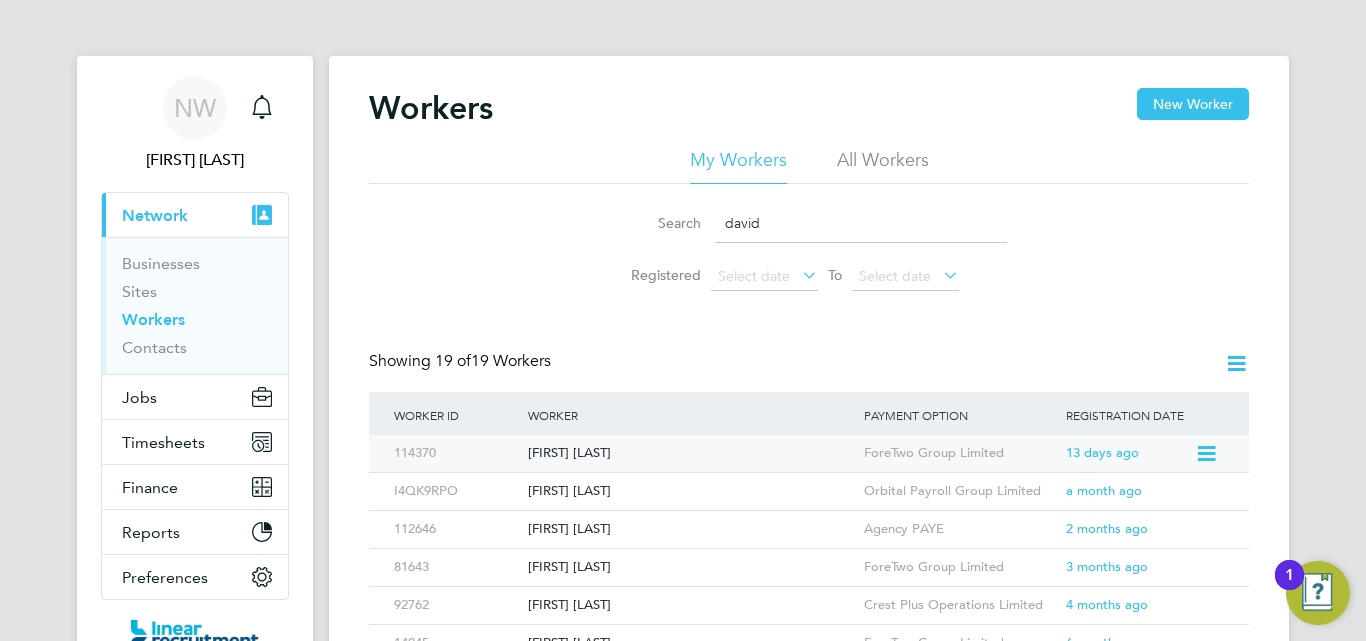 click on "David Hewitt" 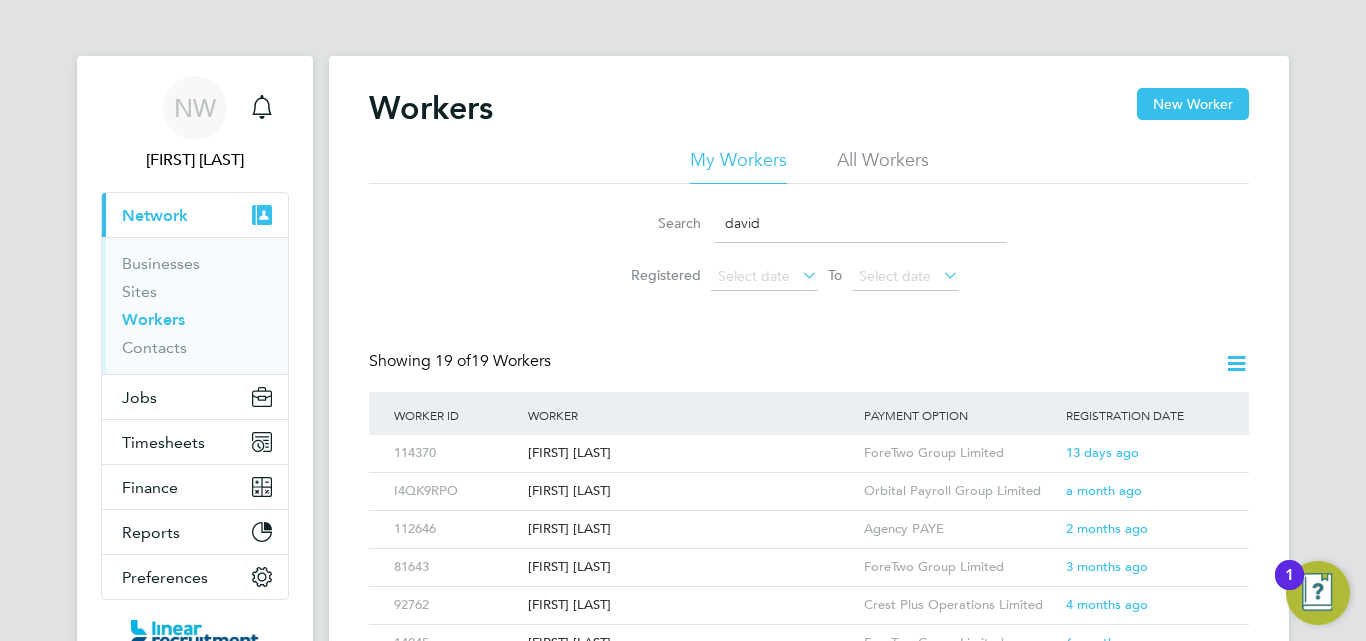 drag, startPoint x: 783, startPoint y: 226, endPoint x: 474, endPoint y: 202, distance: 309.93063 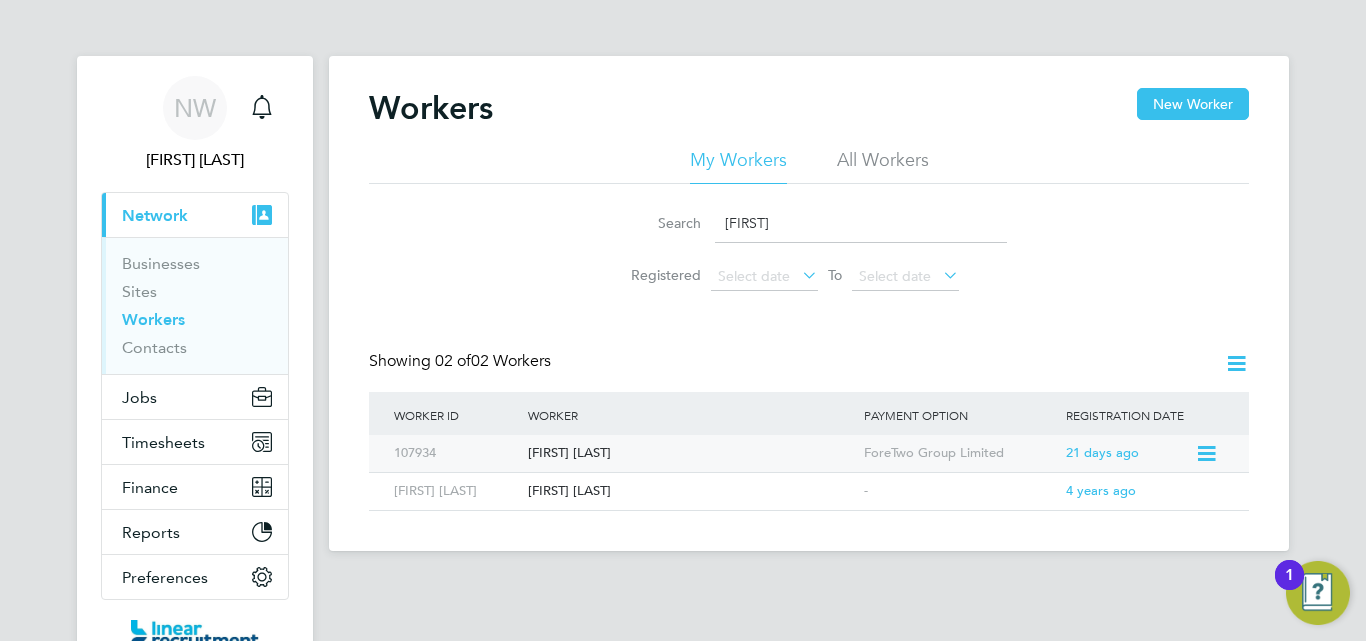 click on "Greg Macdonald" 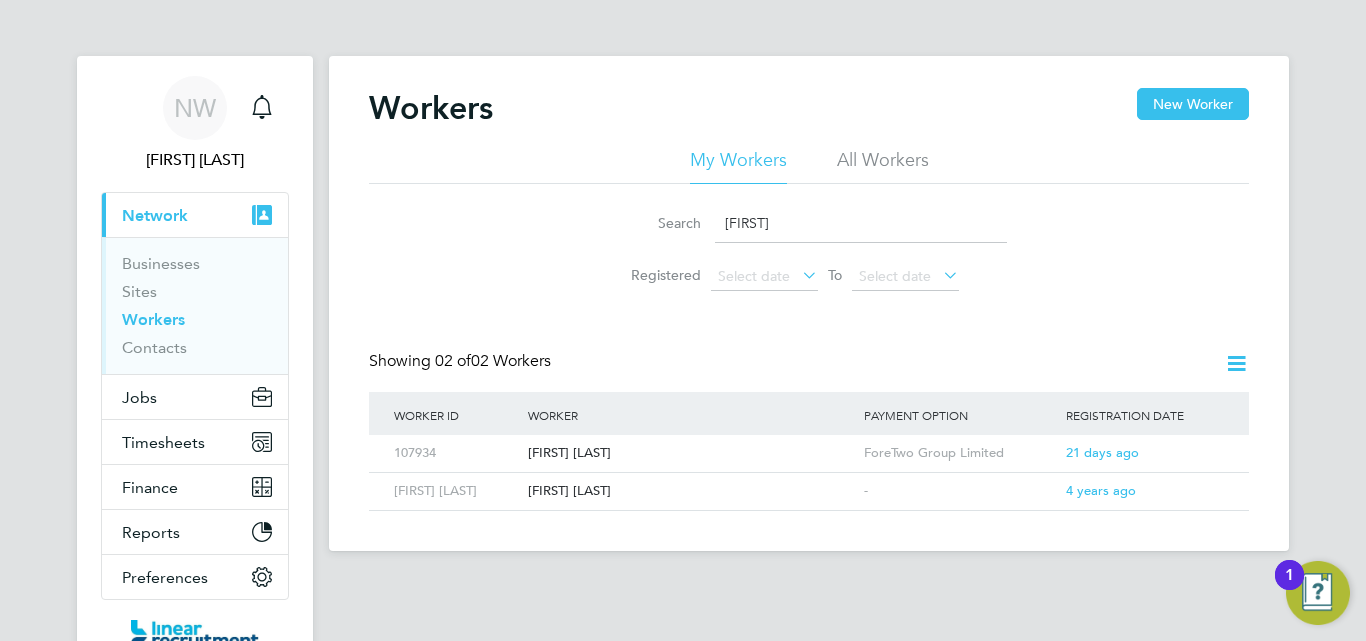 drag, startPoint x: 748, startPoint y: 216, endPoint x: 592, endPoint y: 215, distance: 156.0032 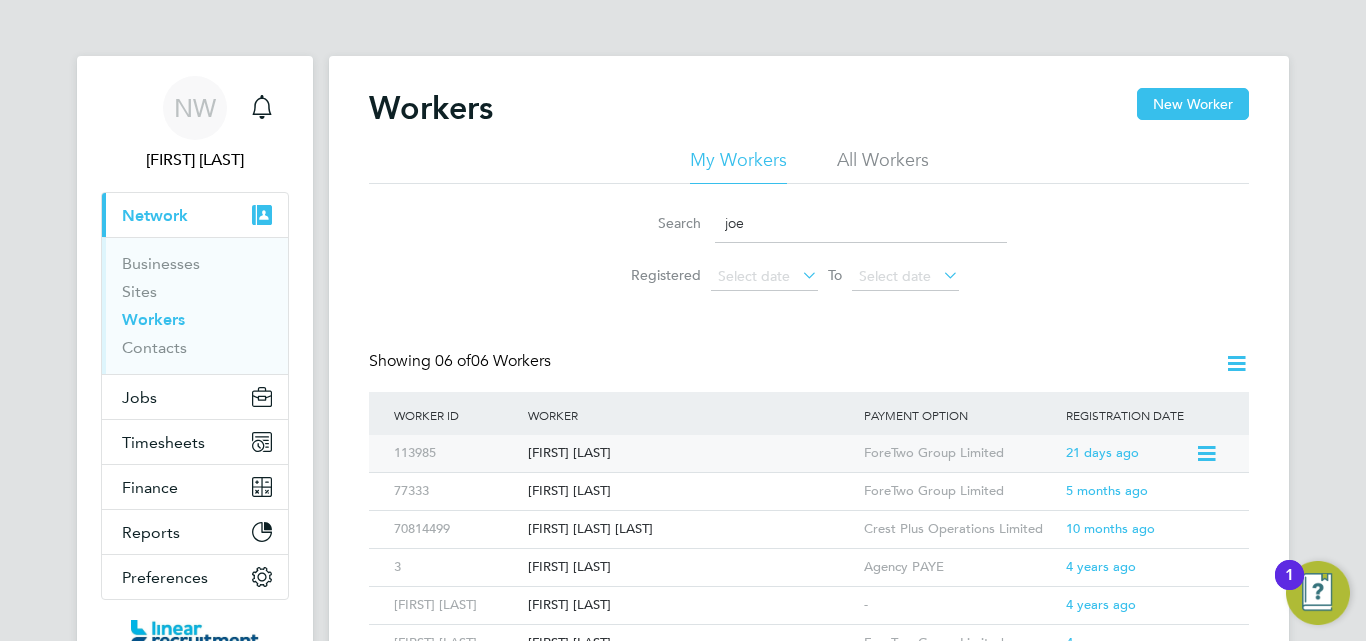 click on "Joe Brunskill" 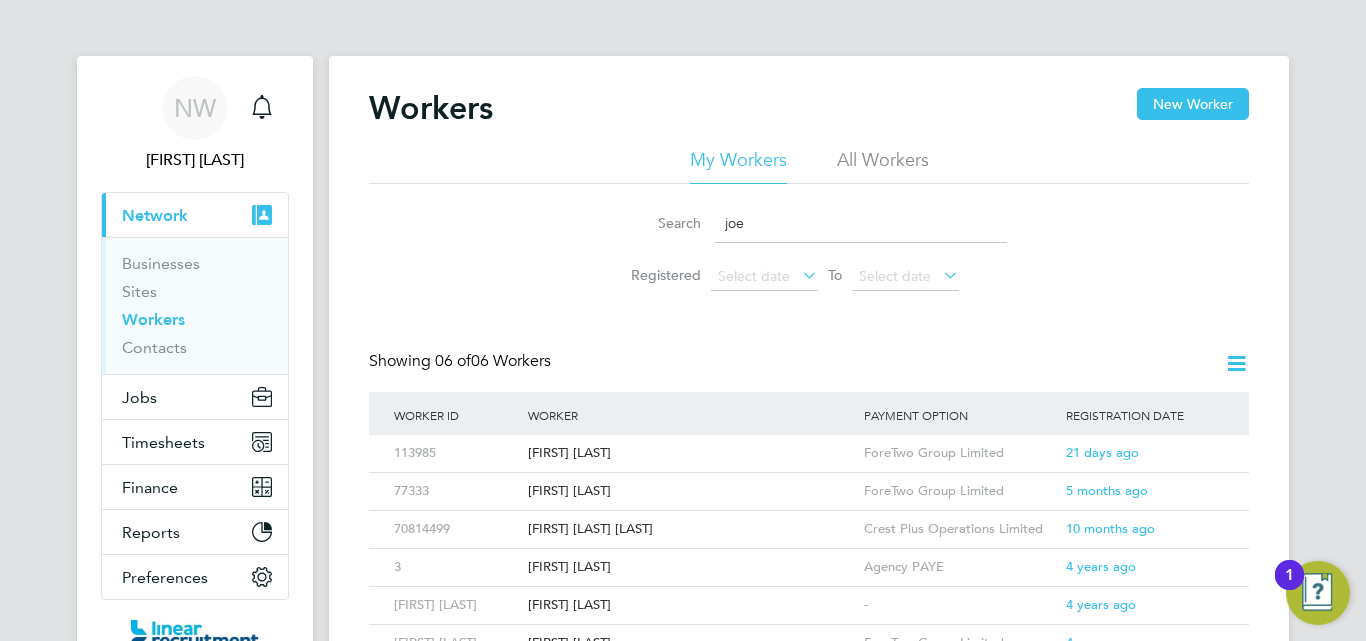 drag, startPoint x: 766, startPoint y: 227, endPoint x: 504, endPoint y: 195, distance: 263.94696 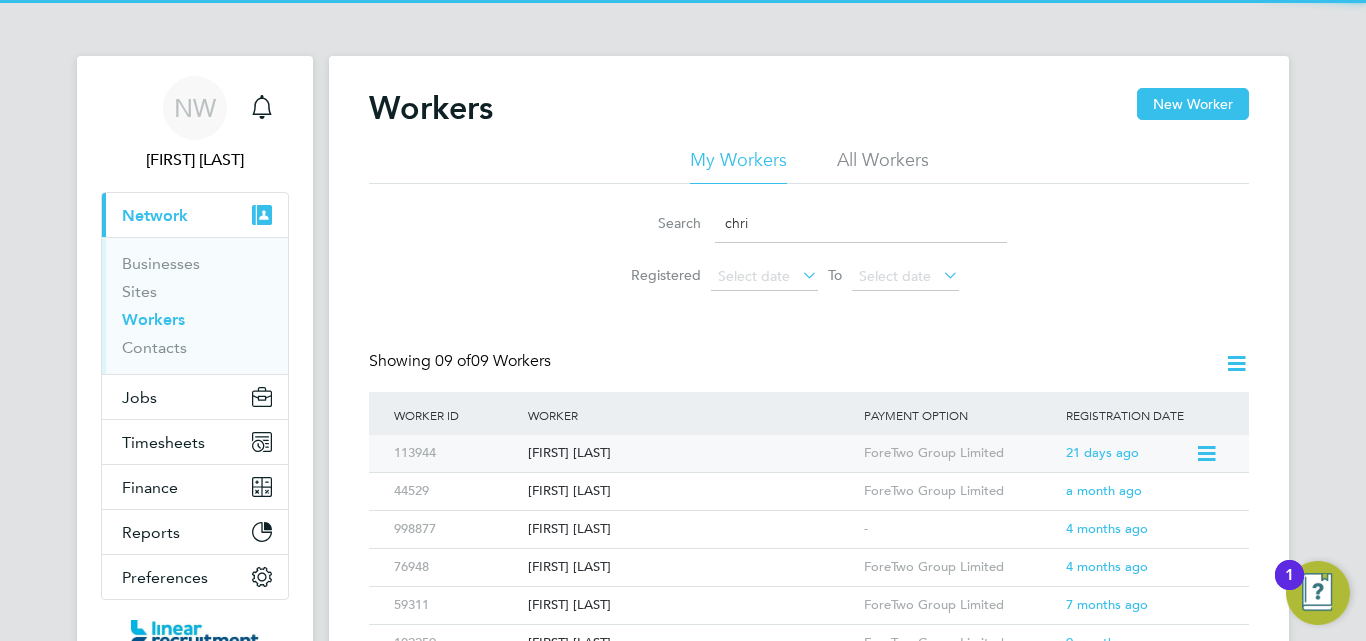 type on "chri" 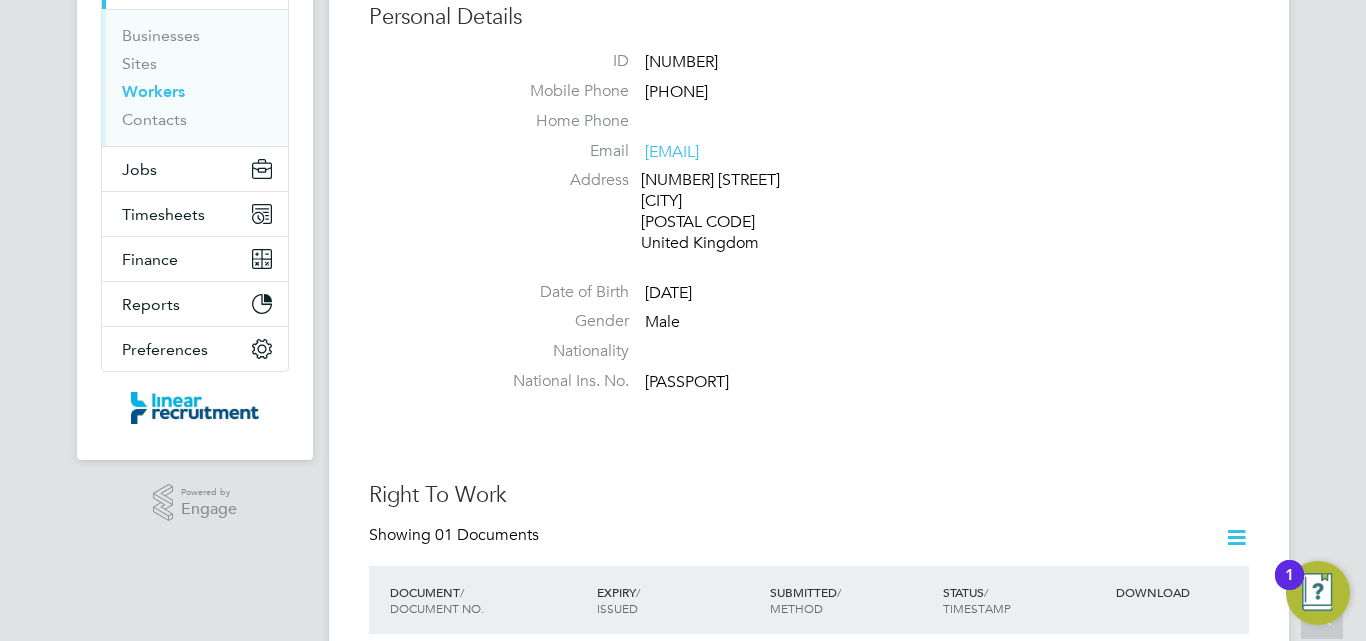 scroll, scrollTop: 0, scrollLeft: 0, axis: both 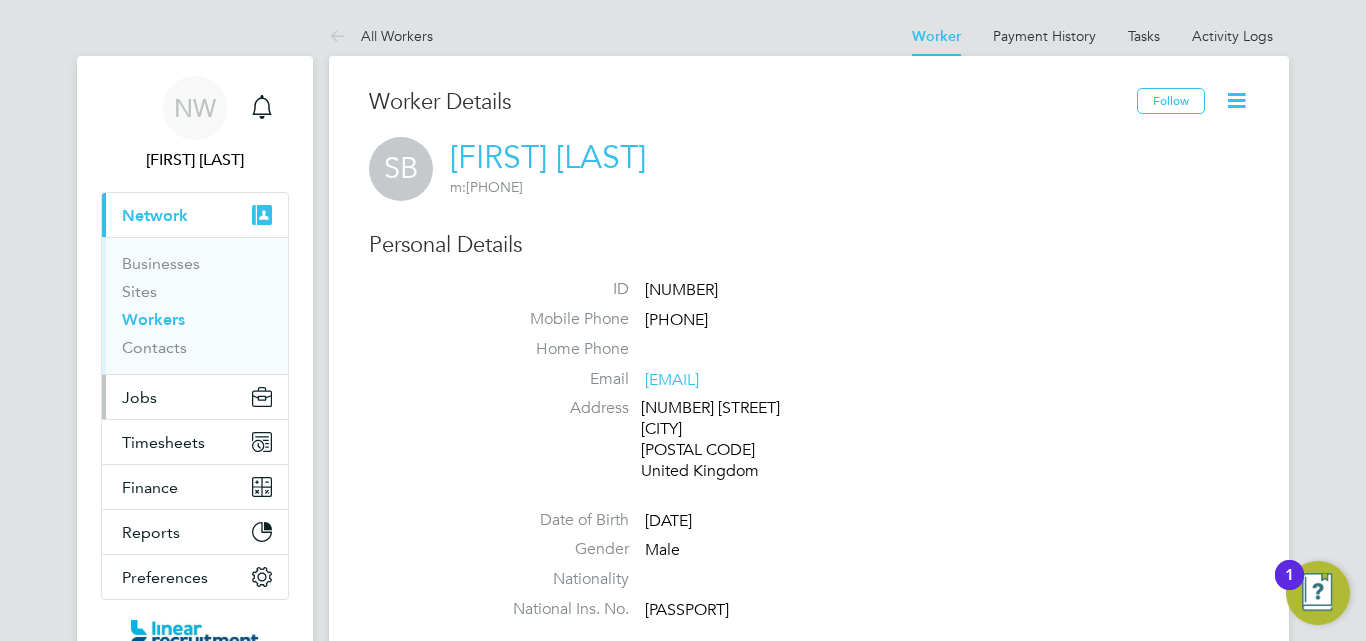click on "Jobs" at bounding box center (195, 397) 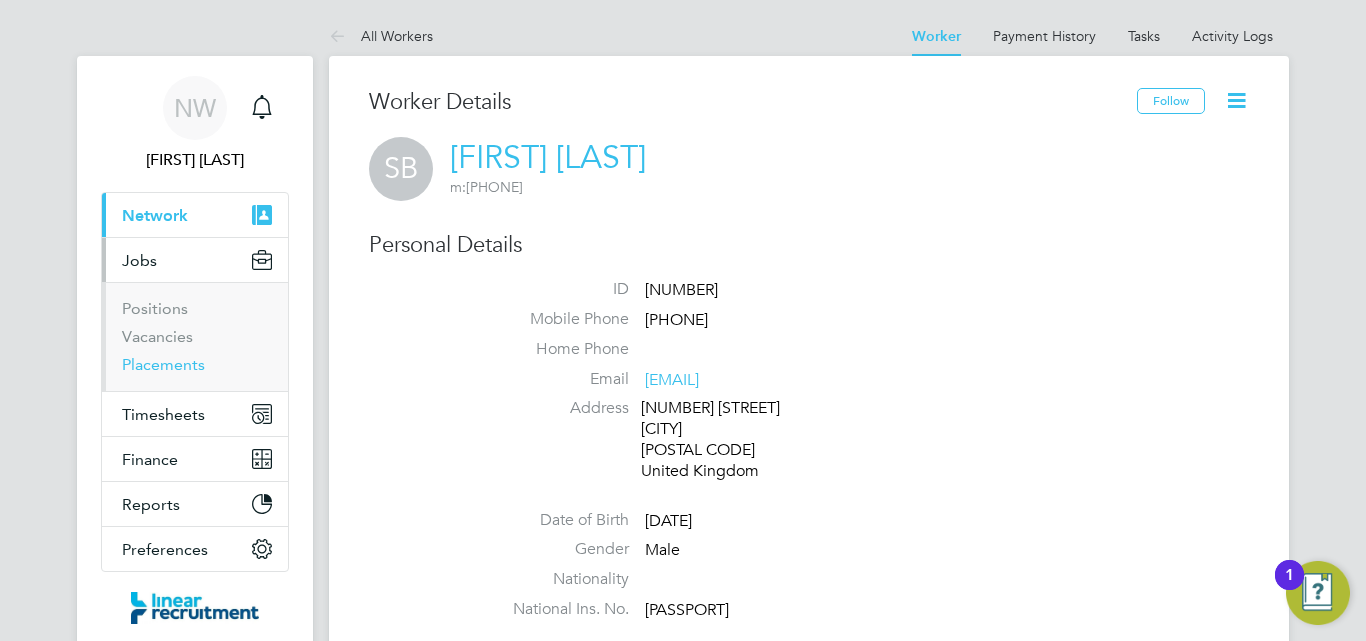 click on "Placements" at bounding box center [163, 364] 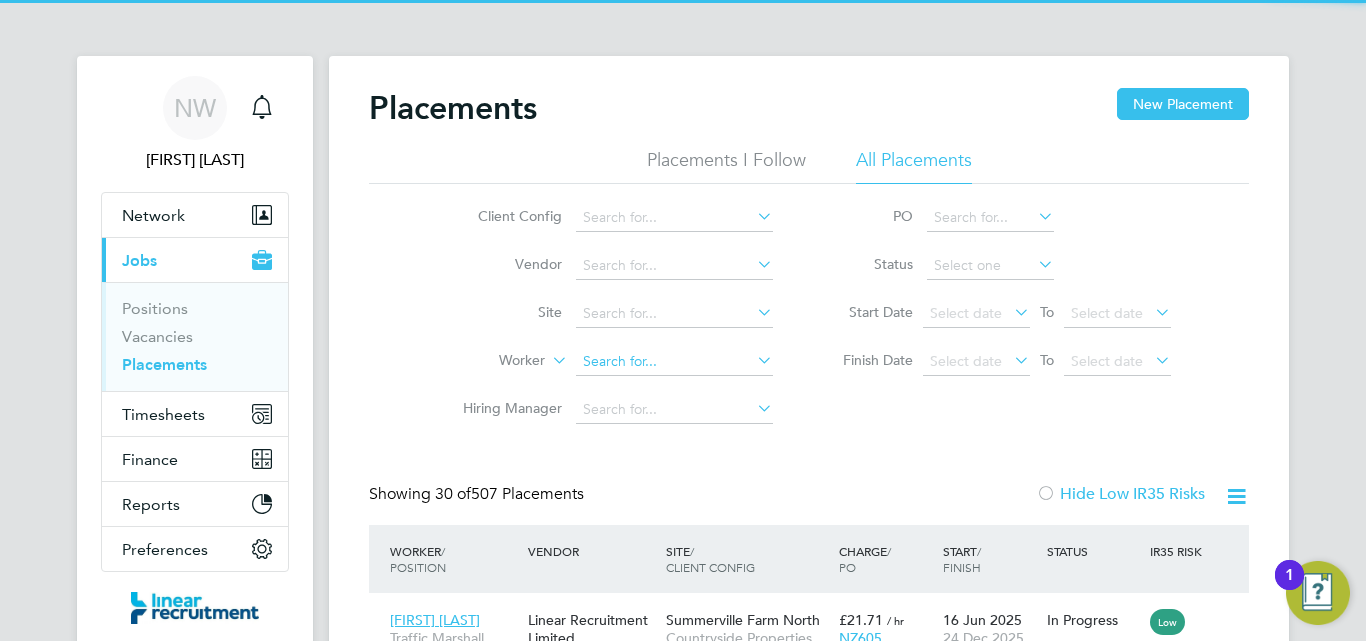 scroll, scrollTop: 10, scrollLeft: 10, axis: both 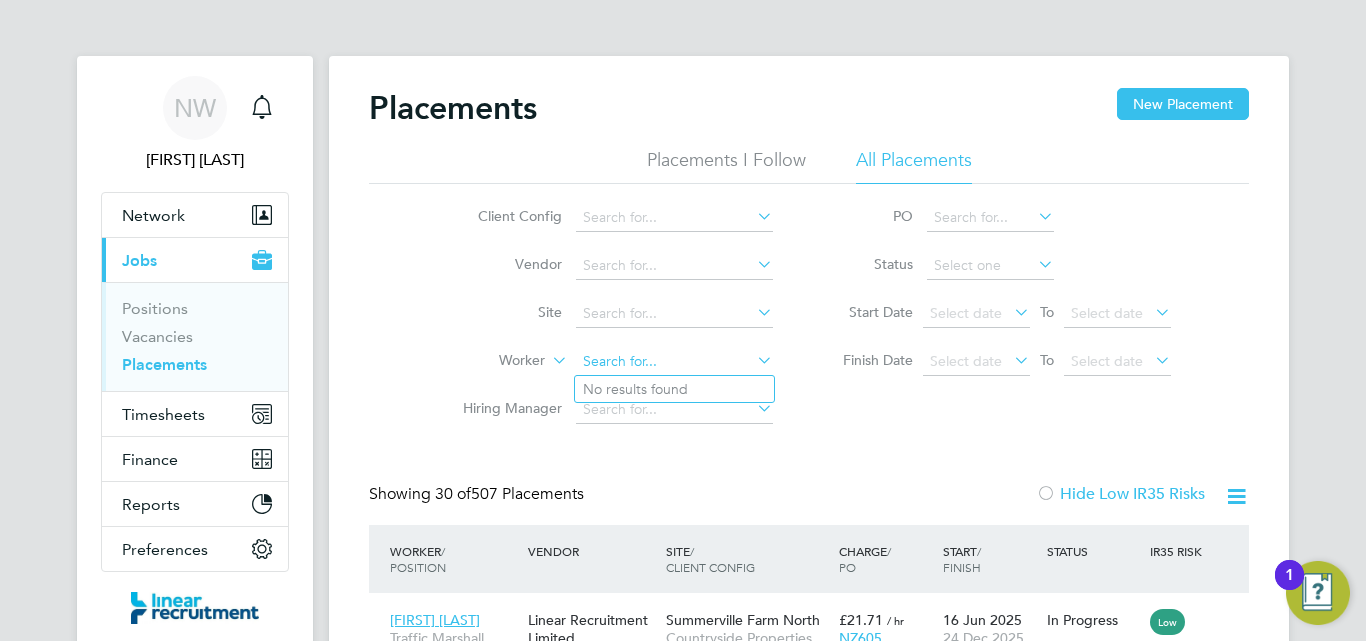 click 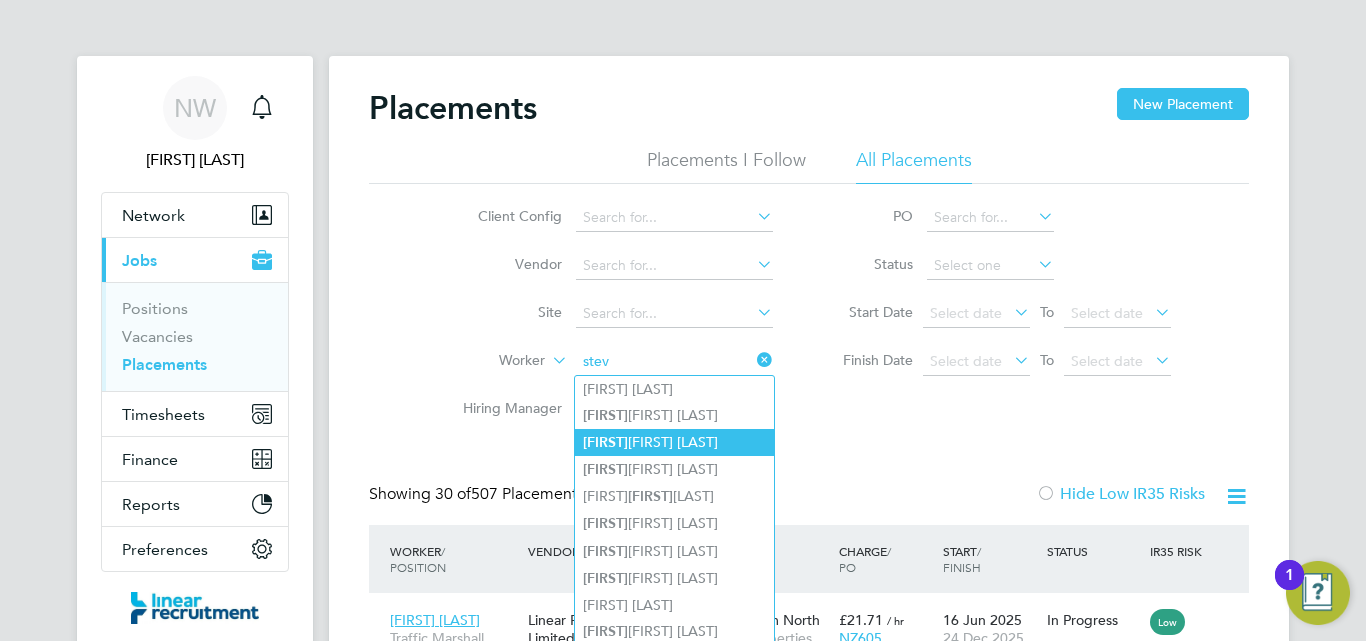 click on "Stev en Balmforth" 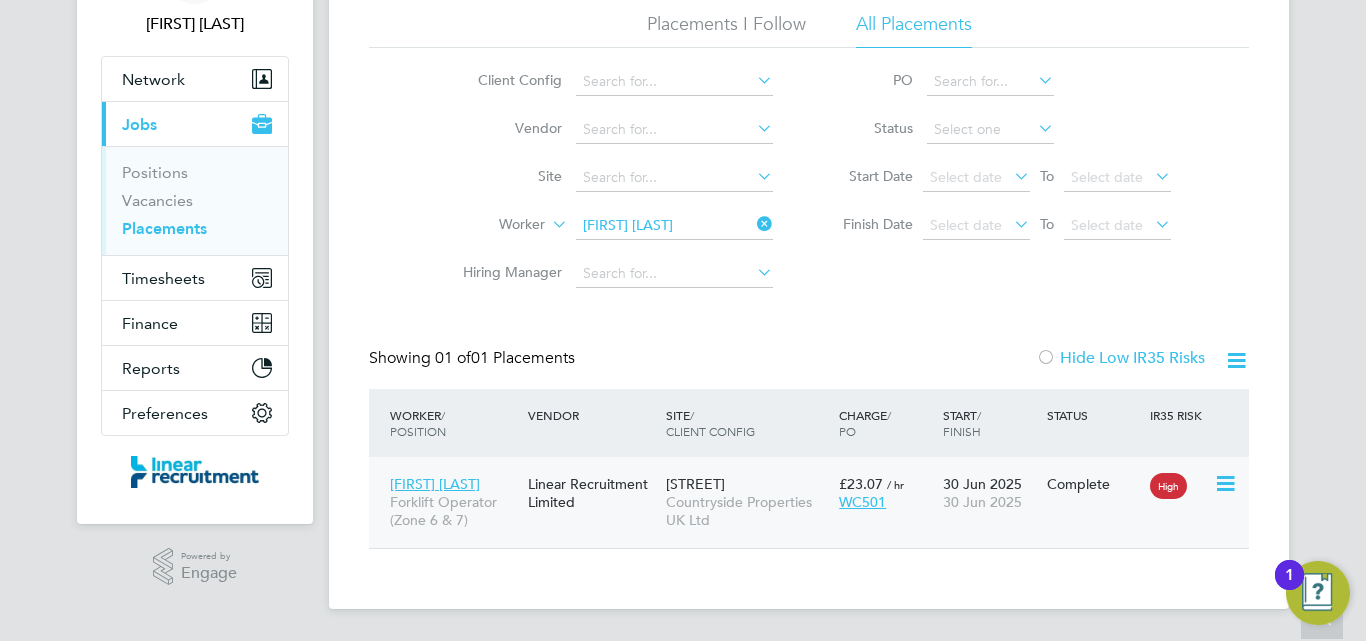 click on "Whalley Old Road - Su… Countryside Properties UK Ltd" 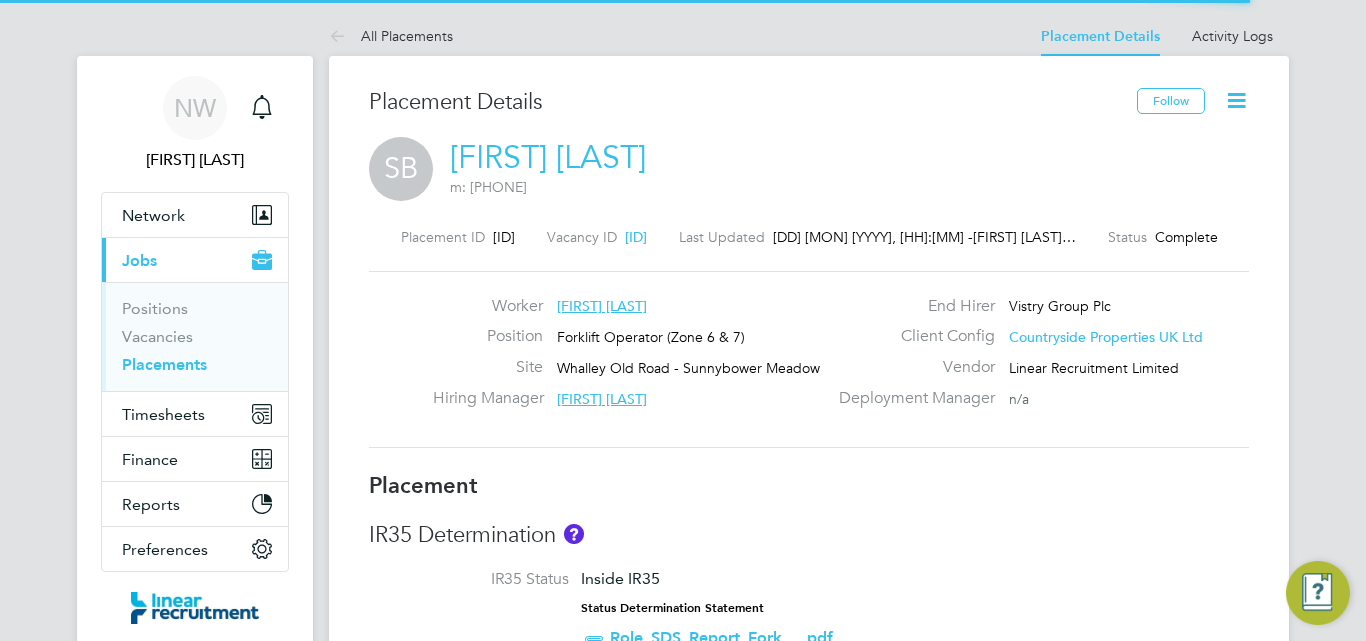 scroll, scrollTop: 0, scrollLeft: 0, axis: both 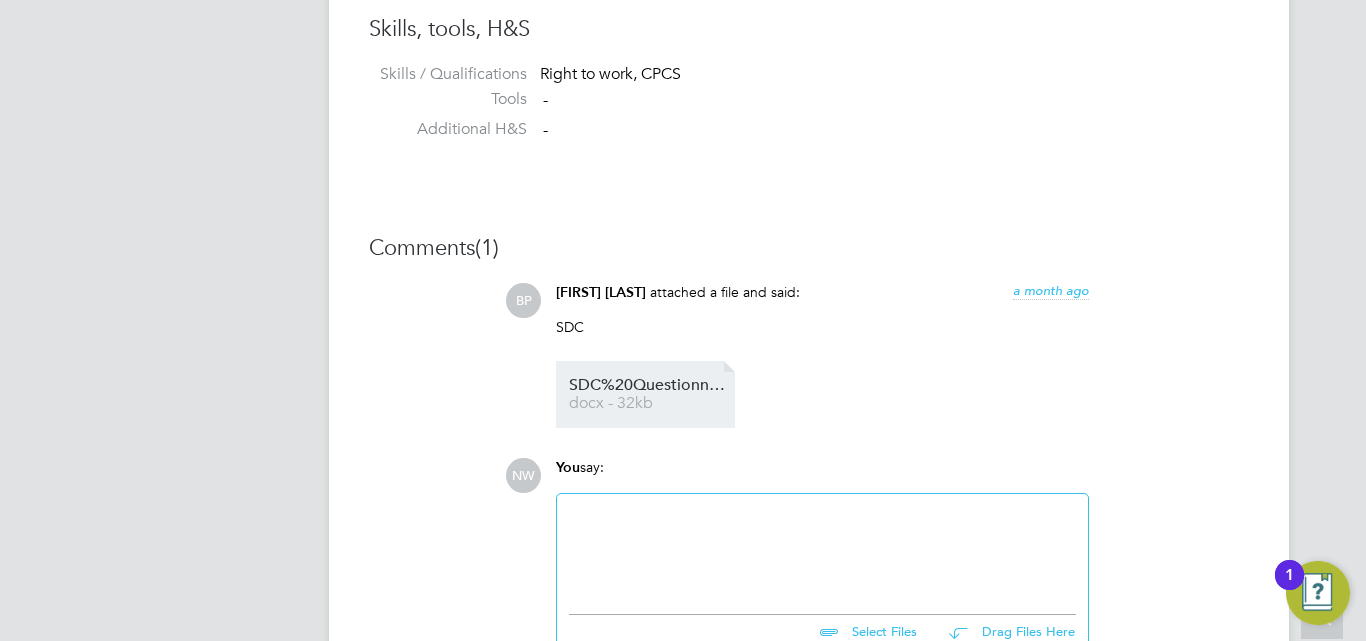 click on "SDC%20Questionnaire%20-%20VIstry%20-%20Steven%20Balmforth" 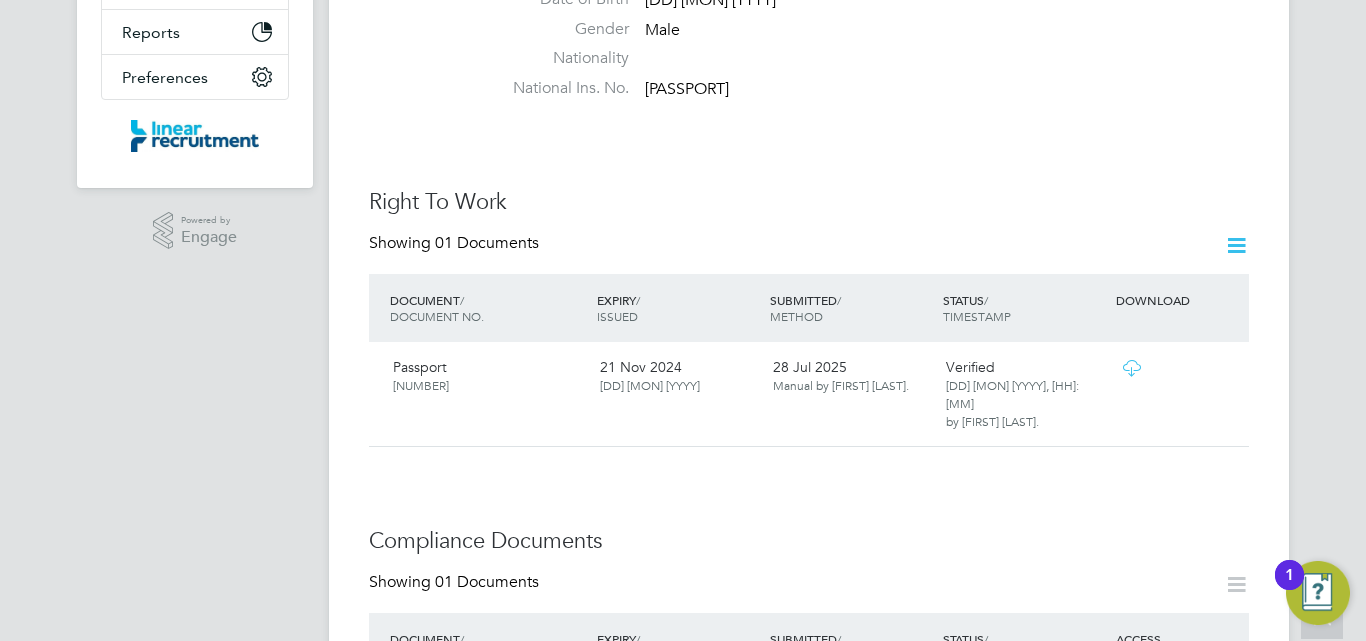 scroll, scrollTop: 600, scrollLeft: 0, axis: vertical 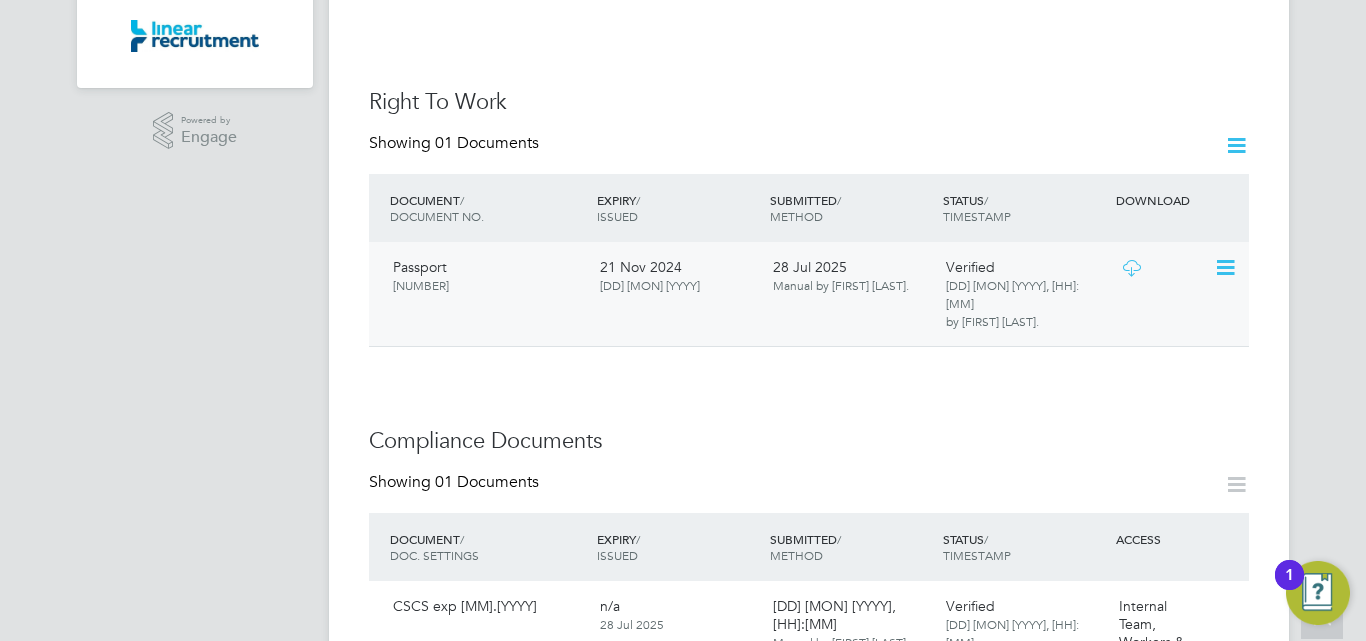 click 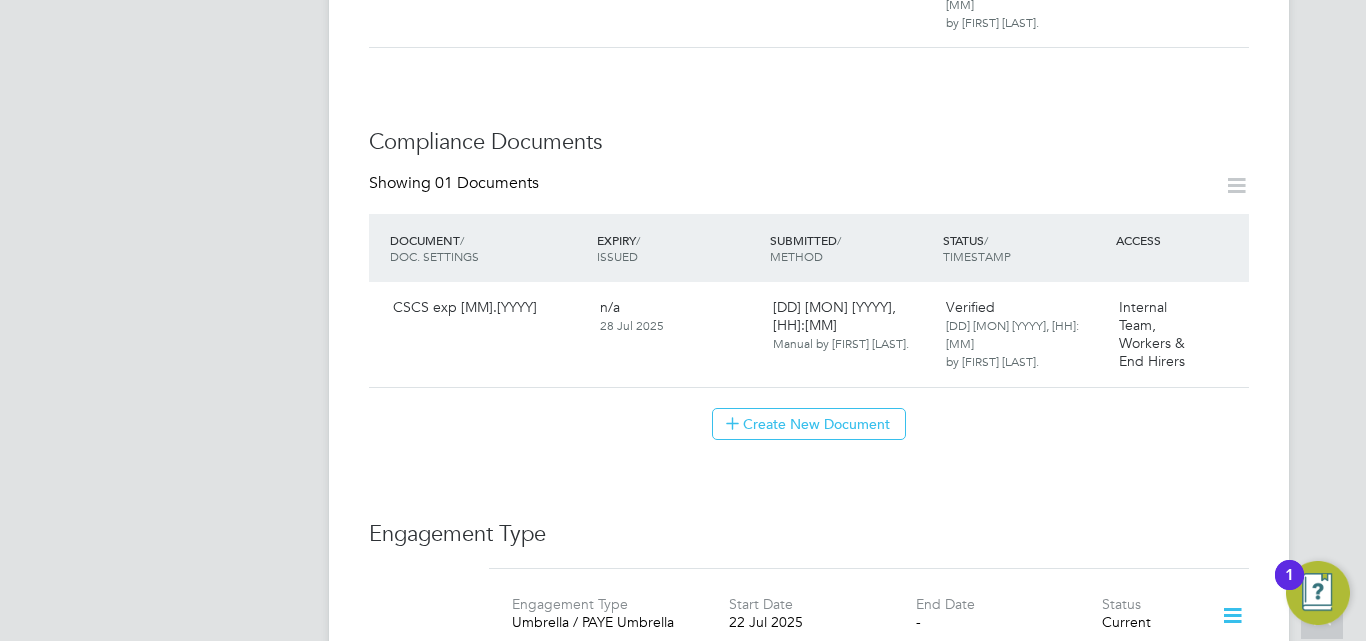 scroll, scrollTop: 900, scrollLeft: 0, axis: vertical 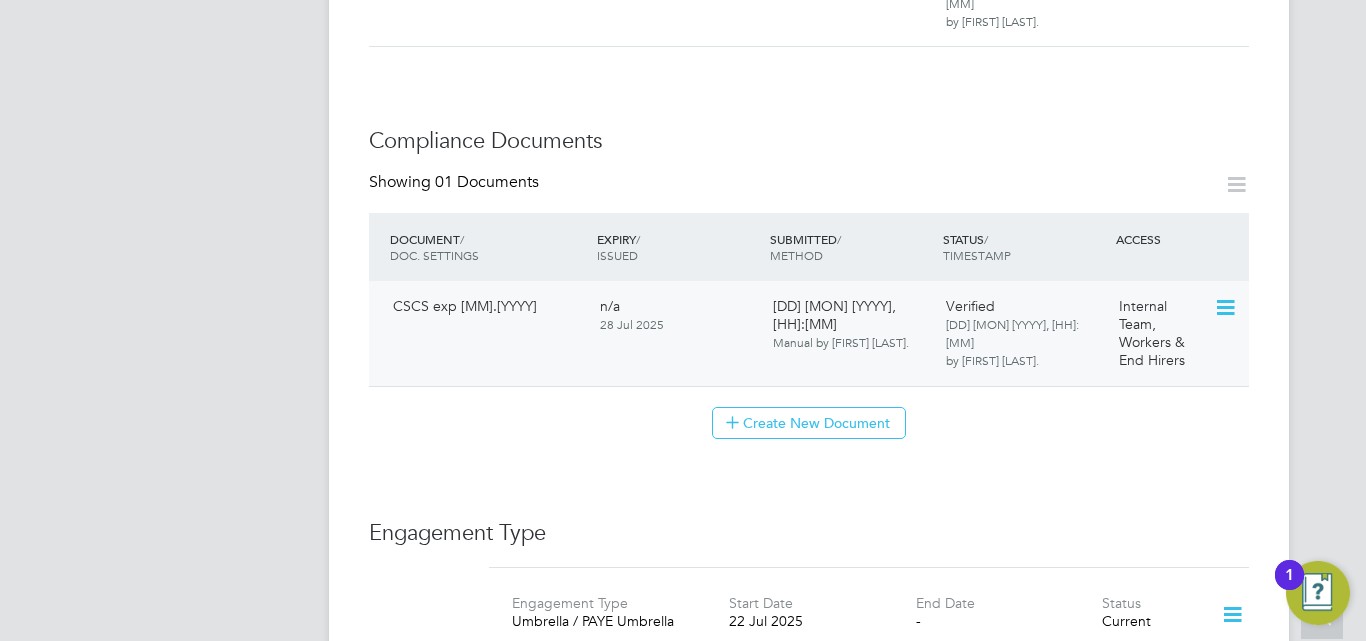 click 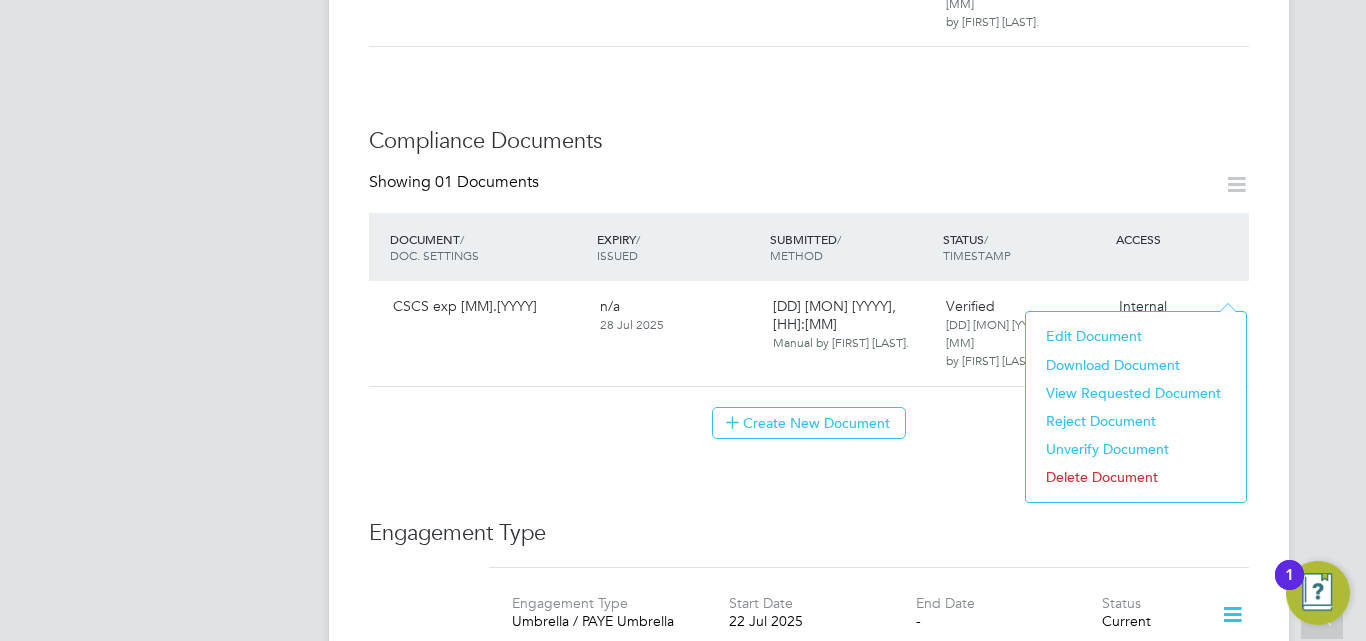 click on "Download Document" 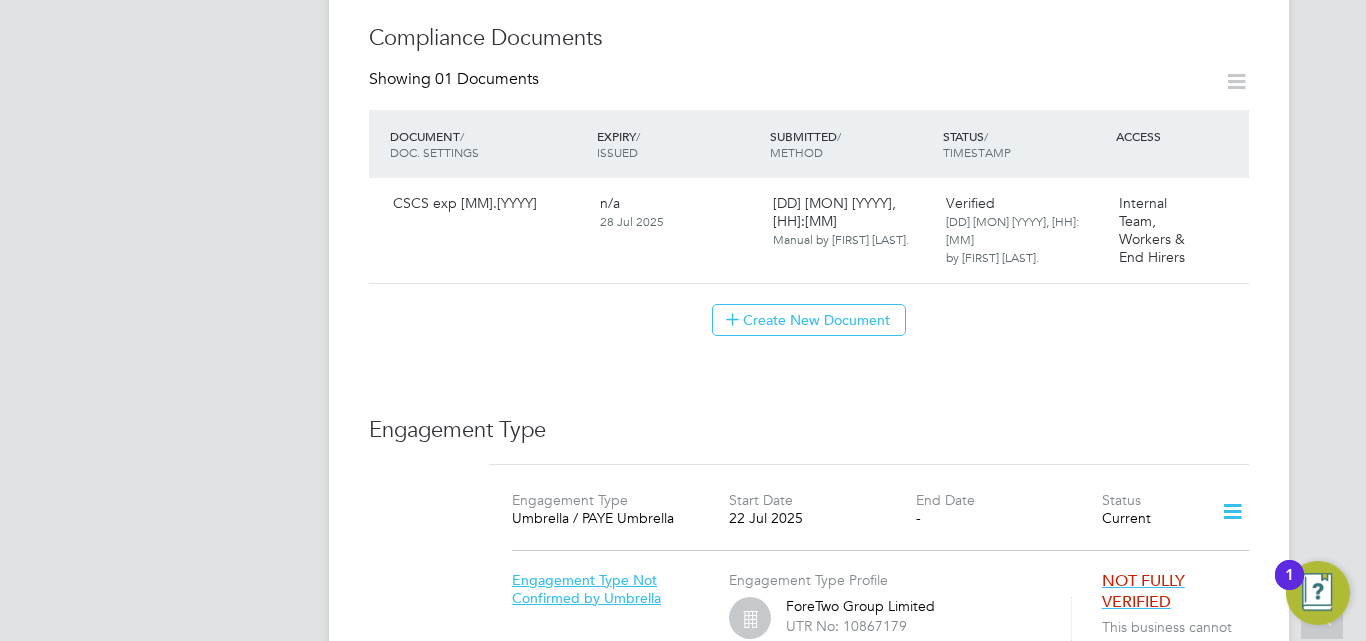 scroll, scrollTop: 900, scrollLeft: 0, axis: vertical 